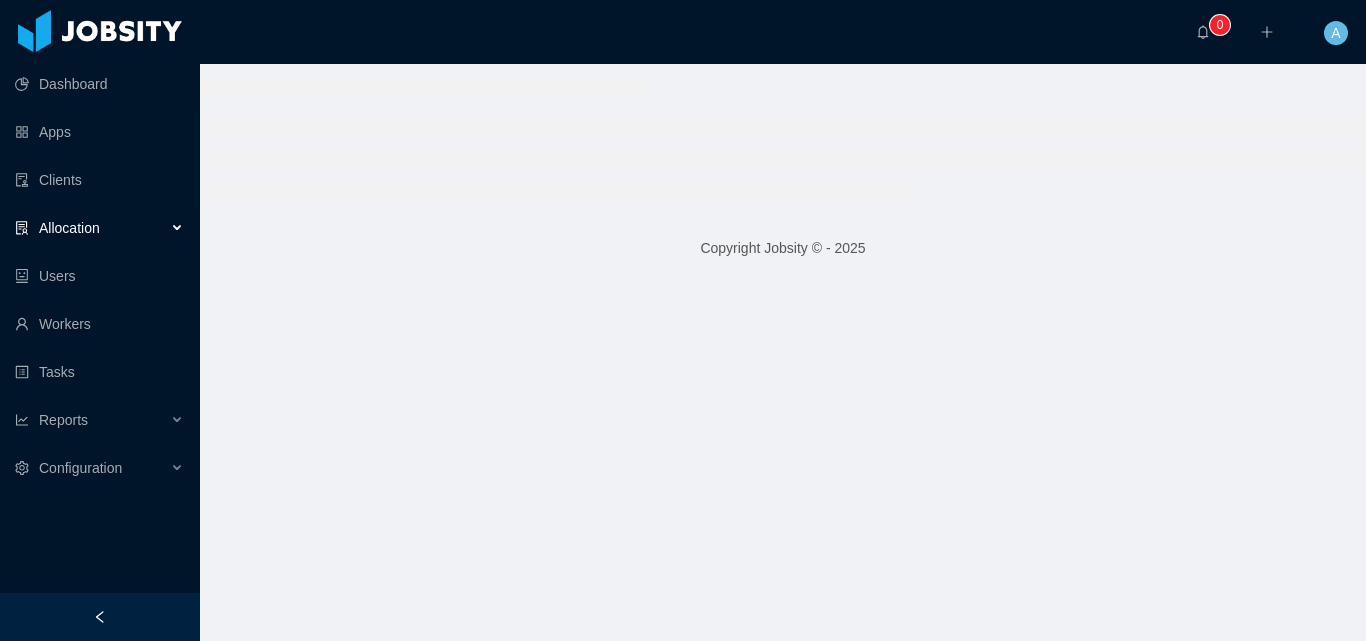 scroll, scrollTop: 0, scrollLeft: 0, axis: both 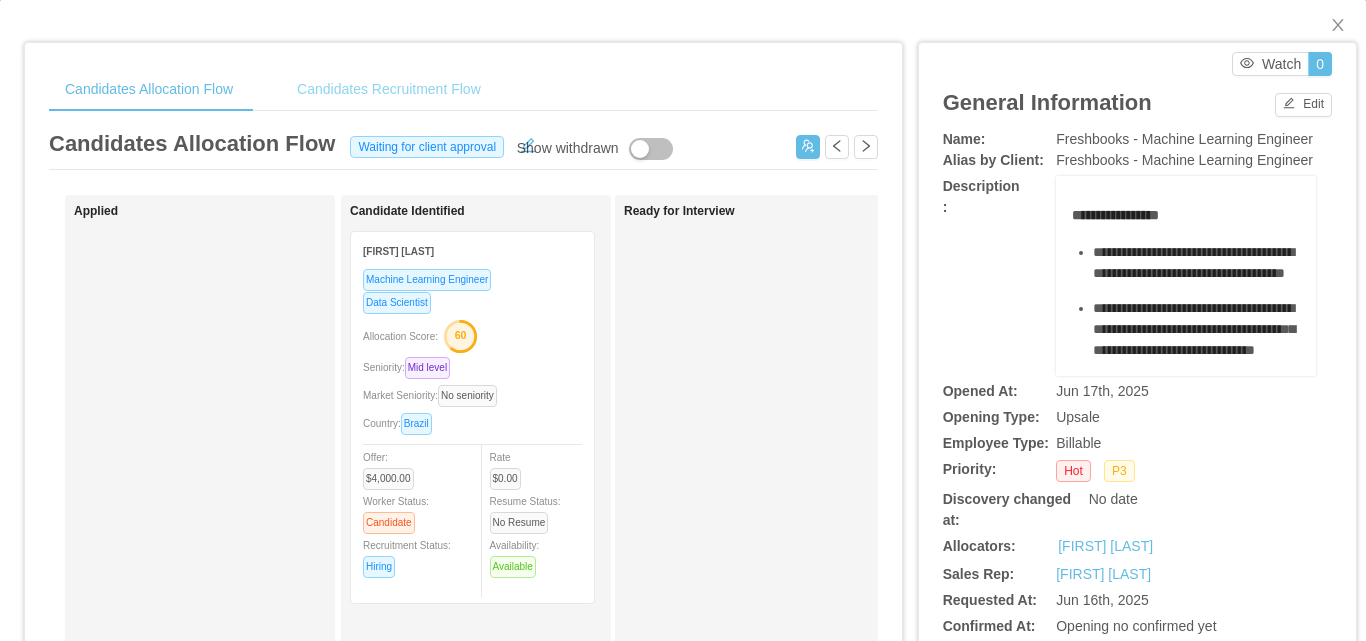 click on "Candidates Recruitment Flow" at bounding box center (389, 89) 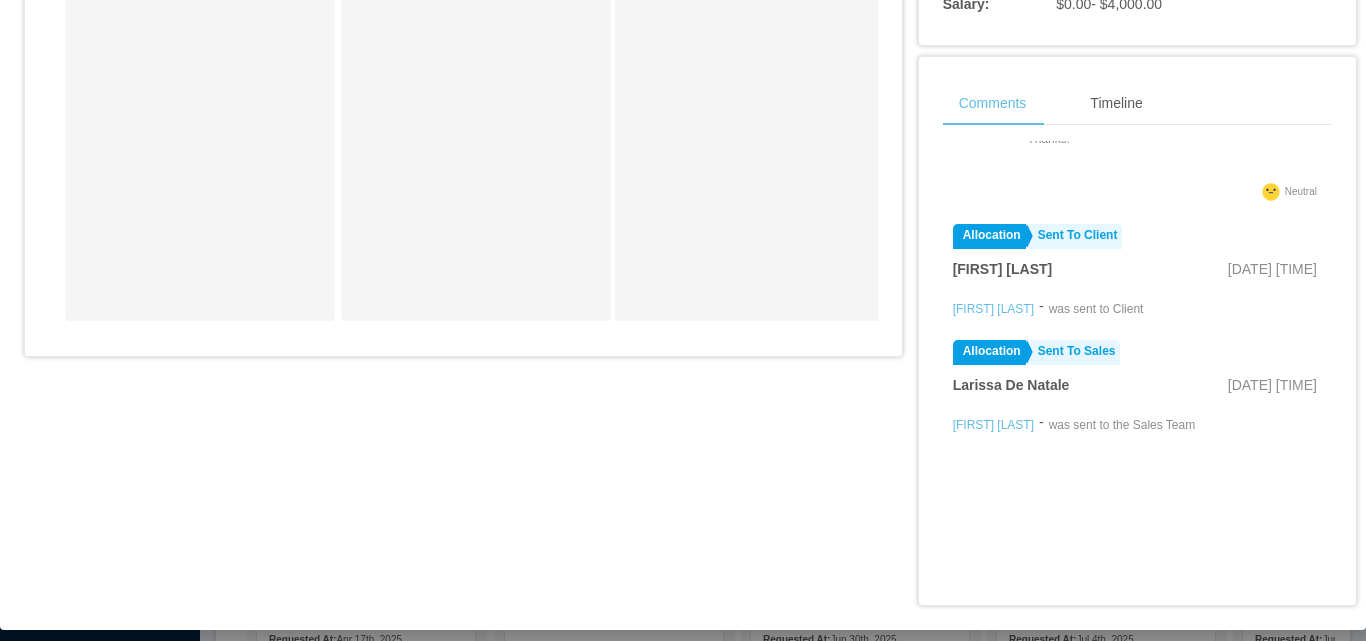 scroll, scrollTop: 918, scrollLeft: 0, axis: vertical 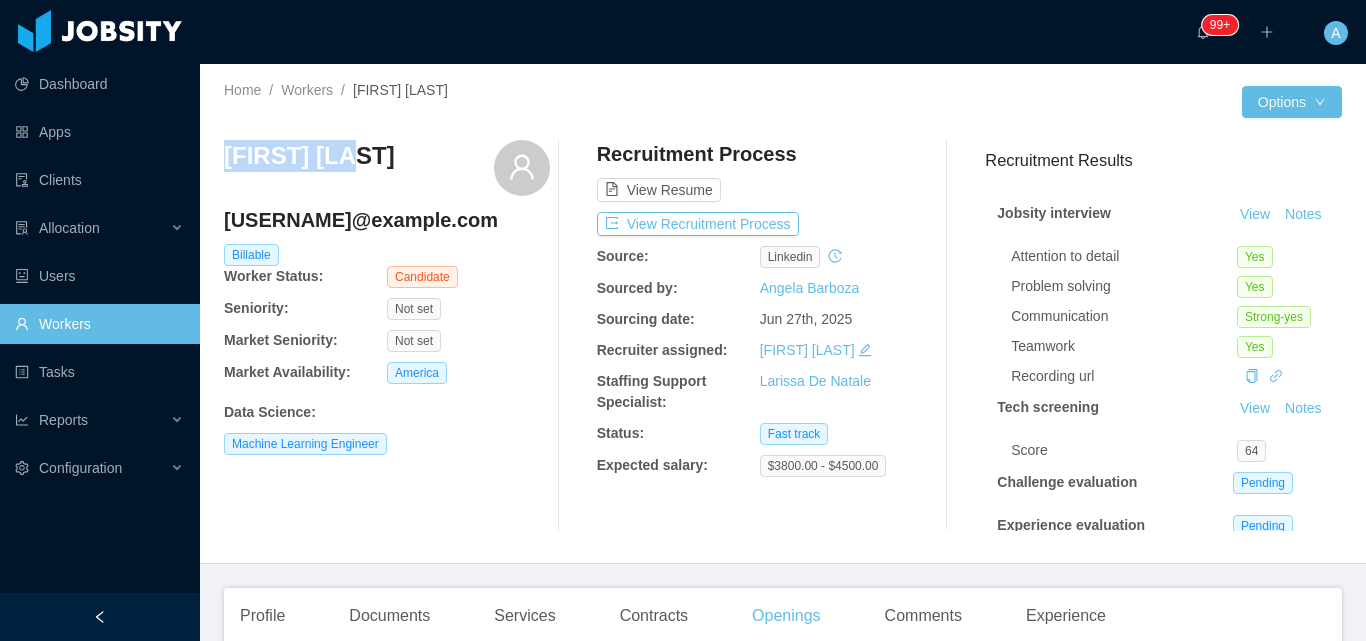drag, startPoint x: 227, startPoint y: 156, endPoint x: 346, endPoint y: 155, distance: 119.0042 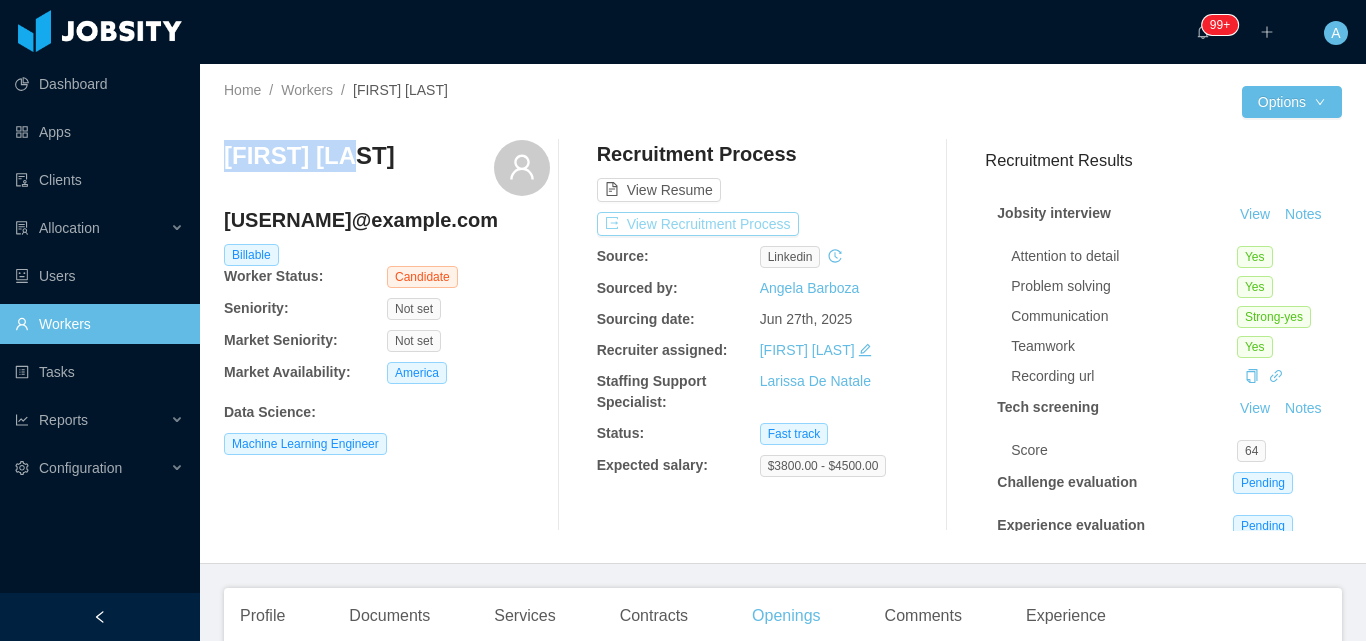 click on "View Recruitment Process" at bounding box center [698, 224] 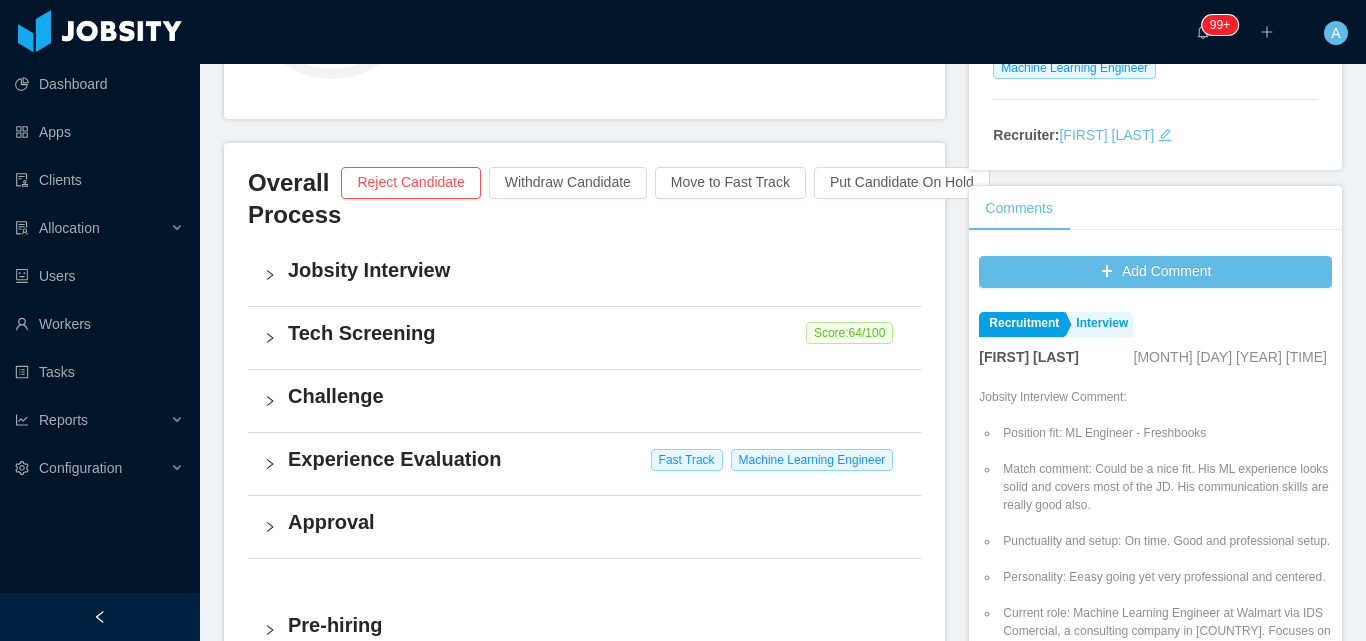 scroll, scrollTop: 400, scrollLeft: 0, axis: vertical 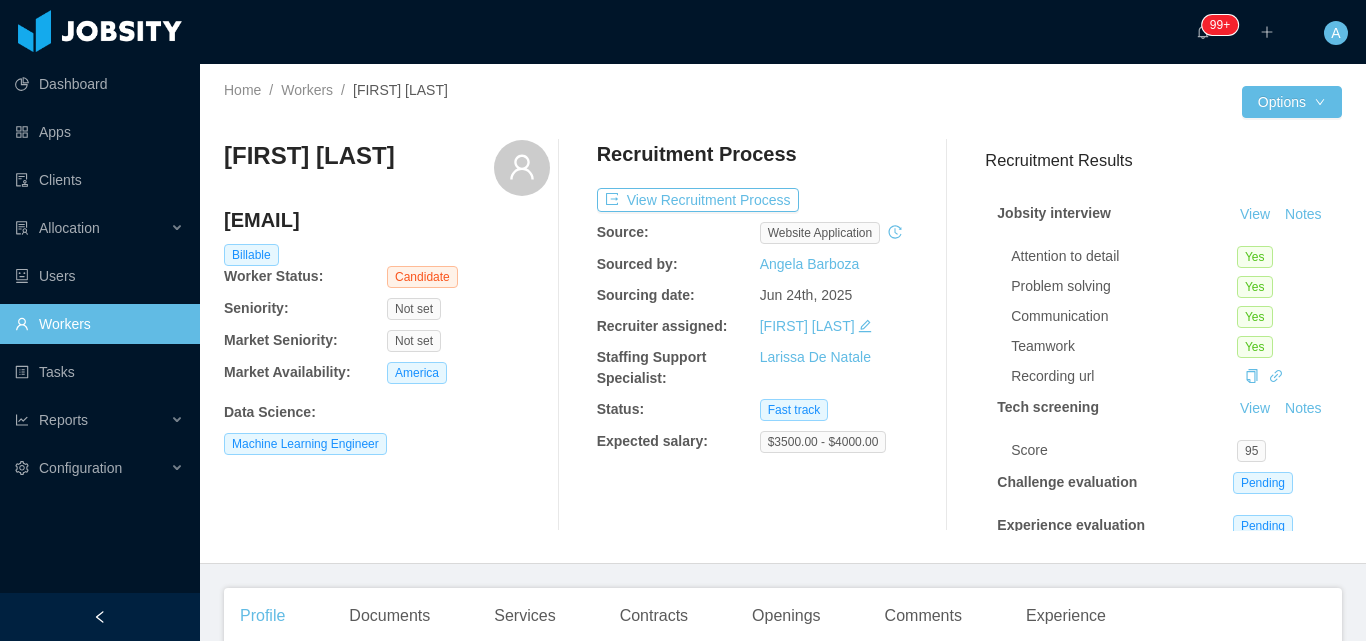 drag, startPoint x: 0, startPoint y: 0, endPoint x: 815, endPoint y: 51, distance: 816.5941 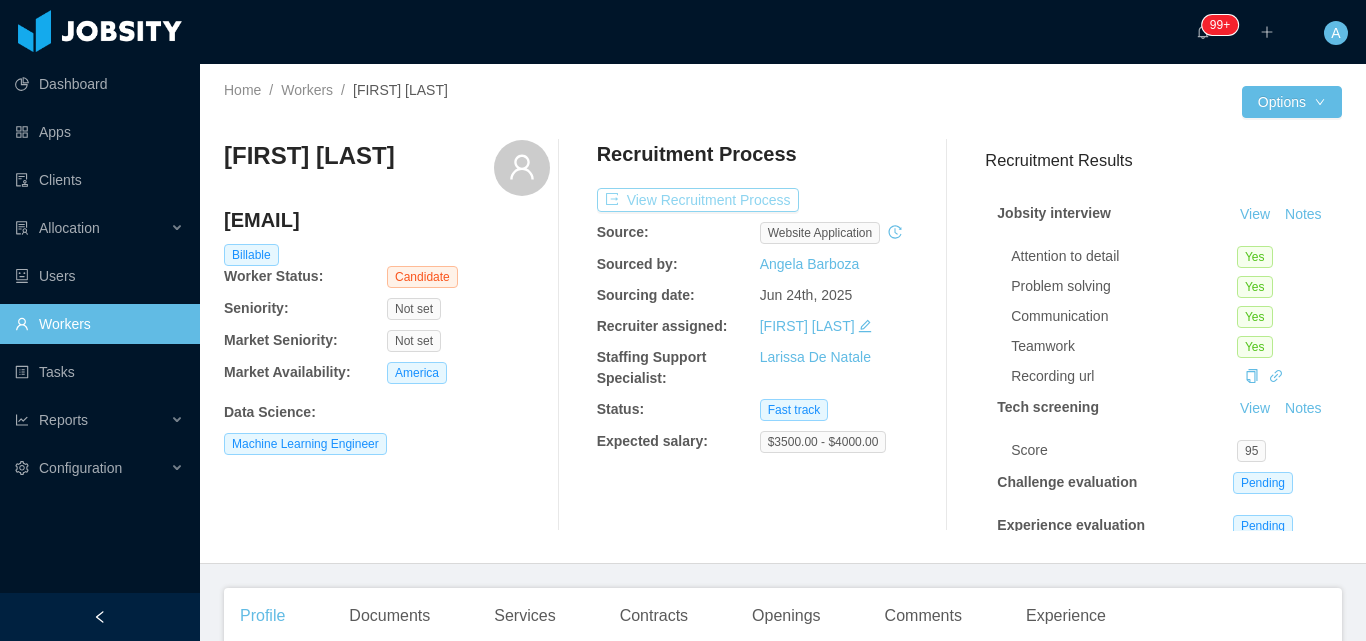 click on "View Recruitment Process" at bounding box center [698, 200] 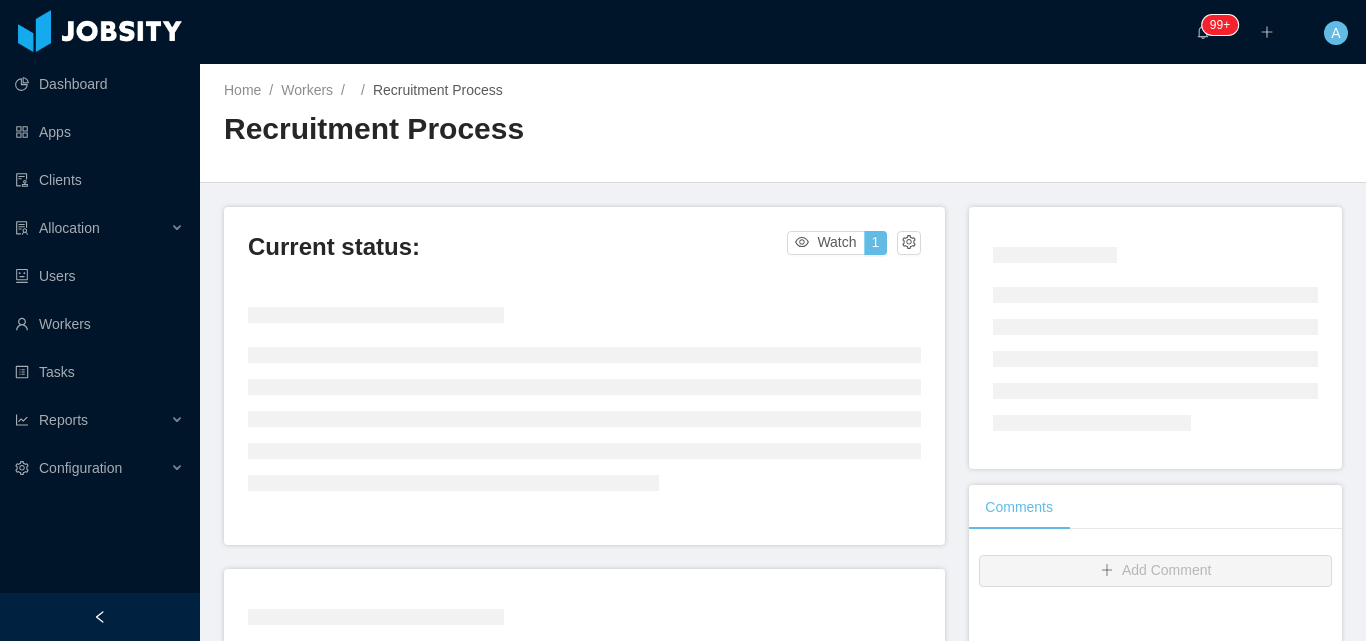 scroll, scrollTop: 500, scrollLeft: 0, axis: vertical 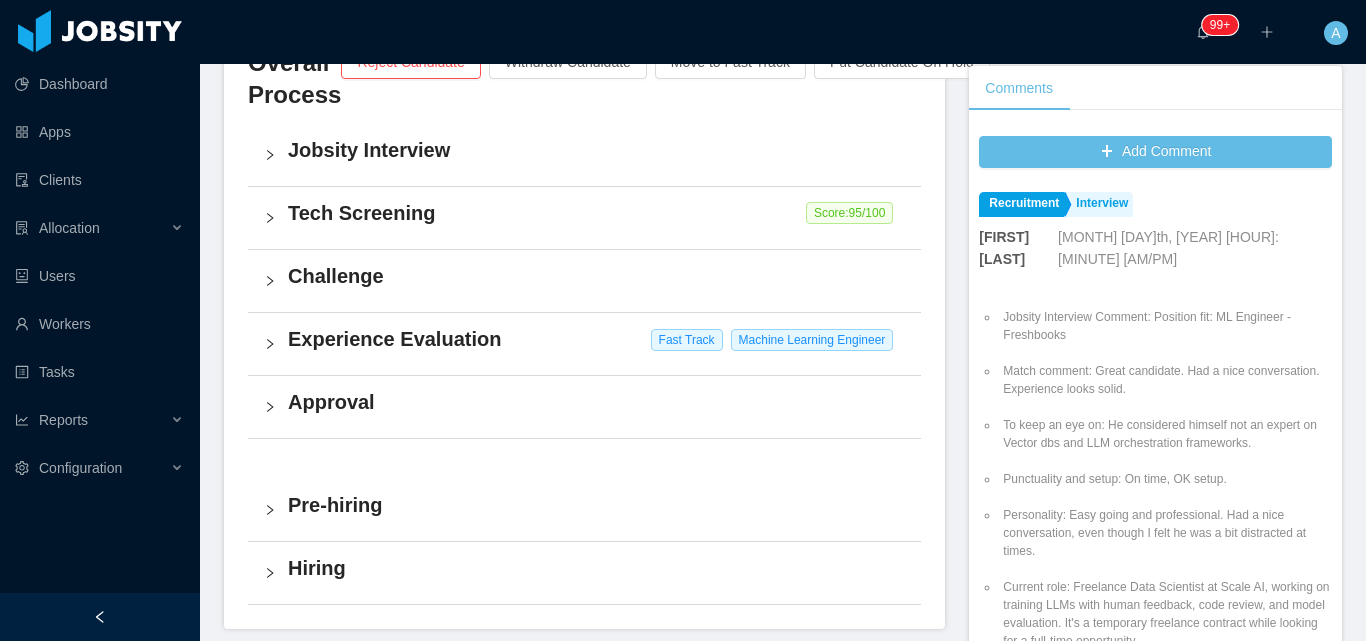 click on "Experience Evaluation" at bounding box center (596, 339) 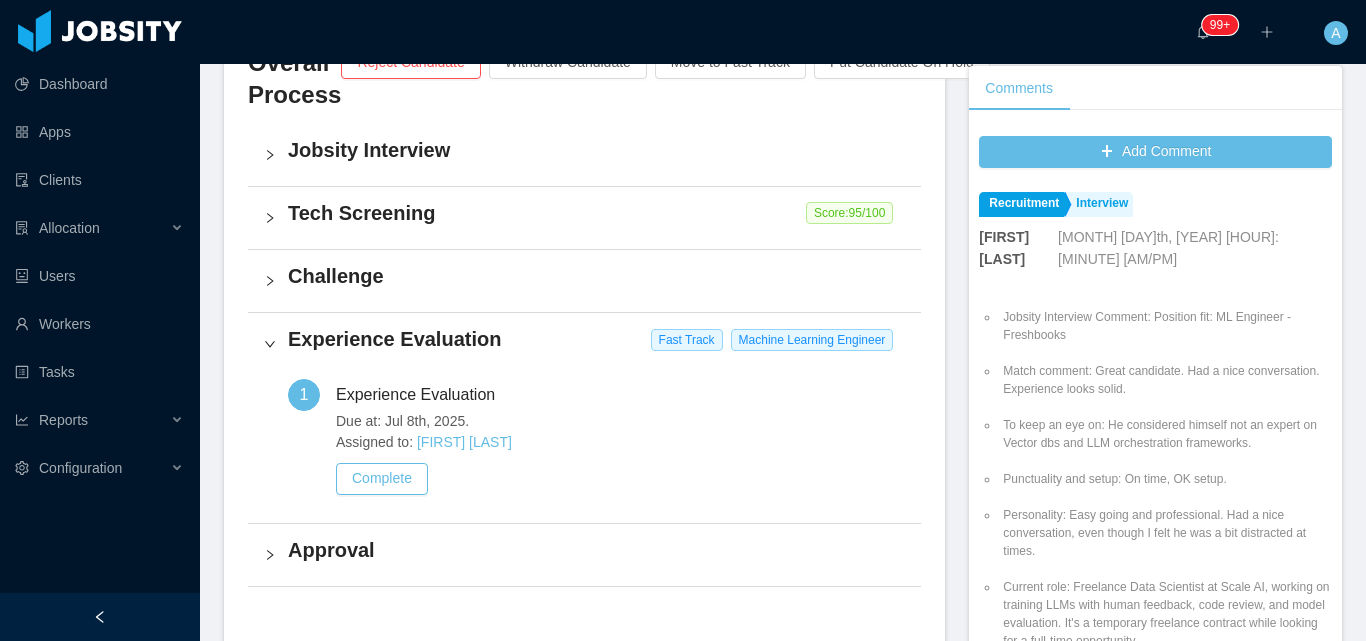 click on "Challenge" at bounding box center (584, 281) 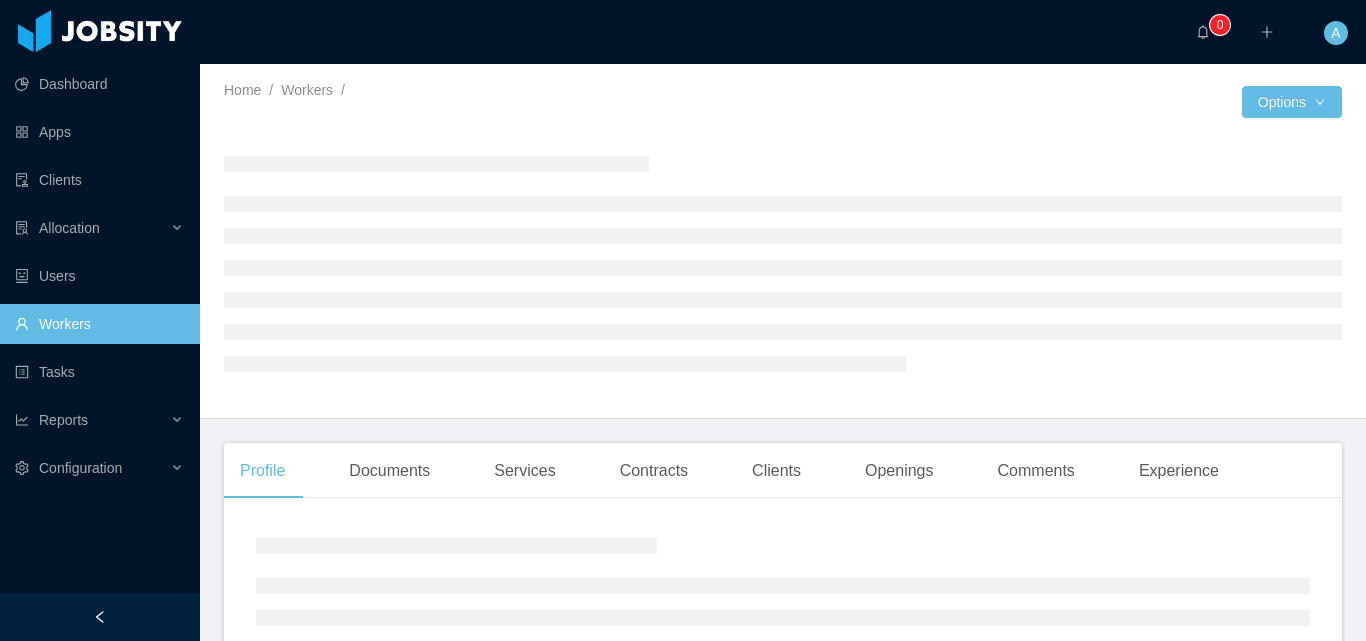scroll, scrollTop: 0, scrollLeft: 0, axis: both 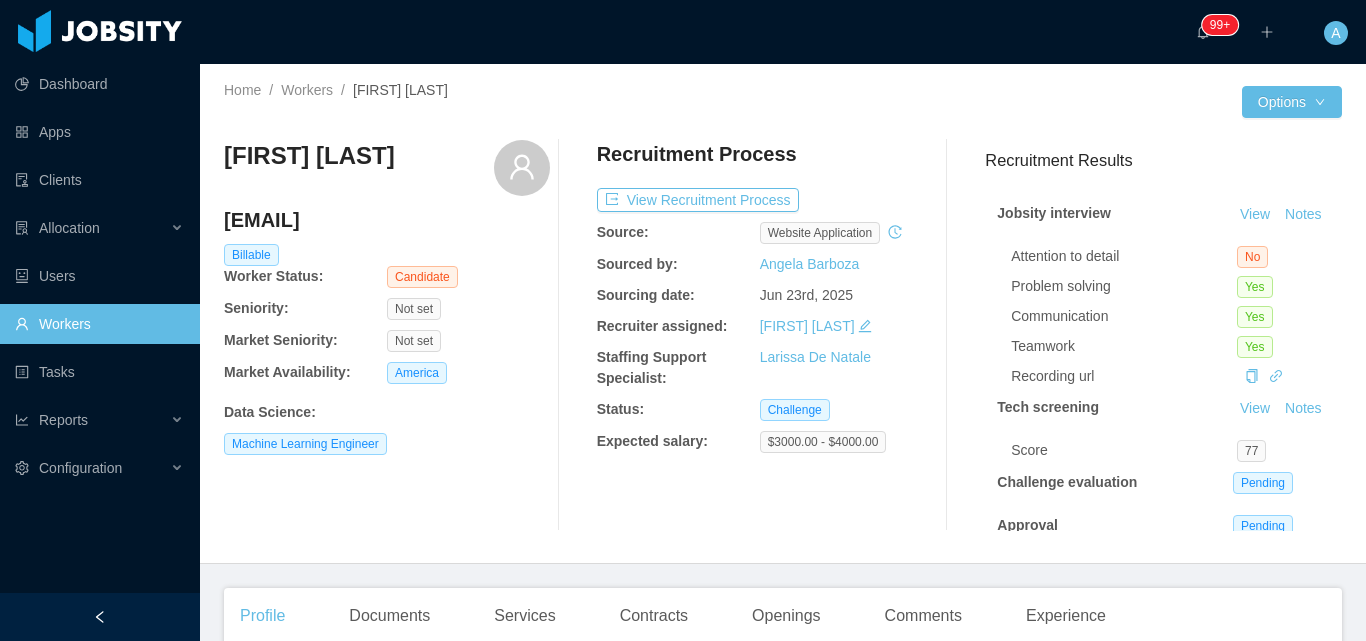 drag, startPoint x: 299, startPoint y: 196, endPoint x: 239, endPoint y: 162, distance: 68.96376 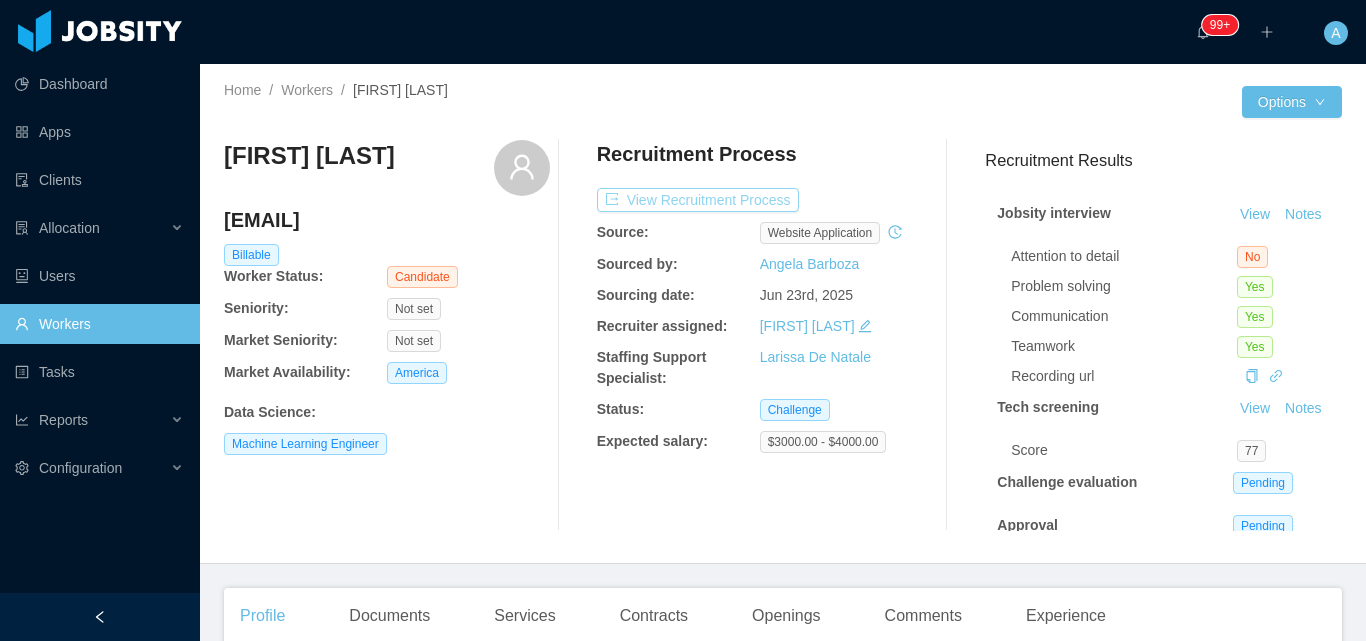 click on "View Recruitment Process" at bounding box center [698, 200] 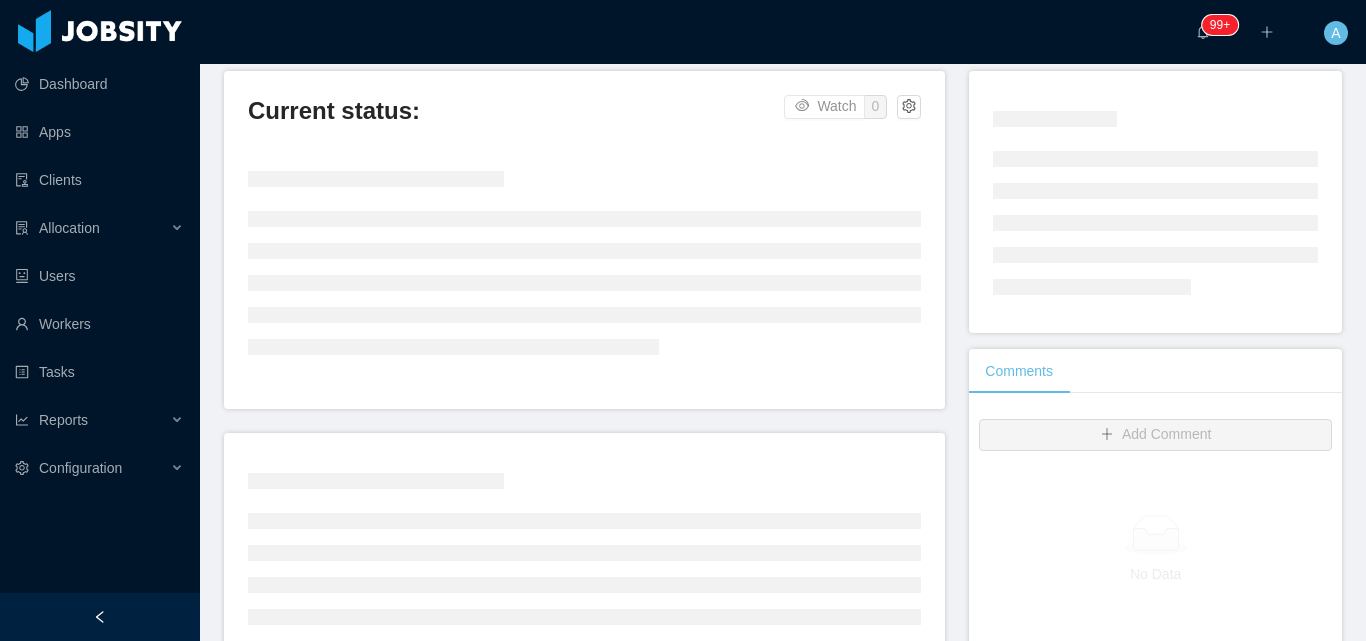 scroll, scrollTop: 400, scrollLeft: 0, axis: vertical 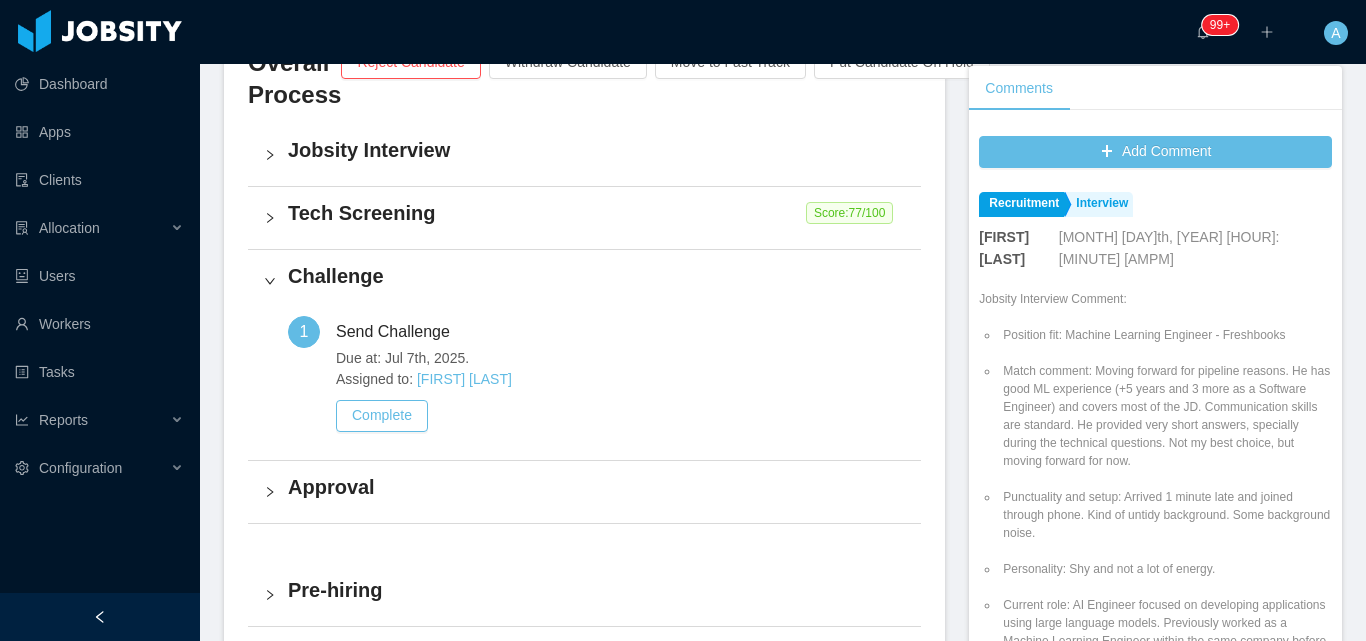 click on "Tech Screening" at bounding box center [596, 213] 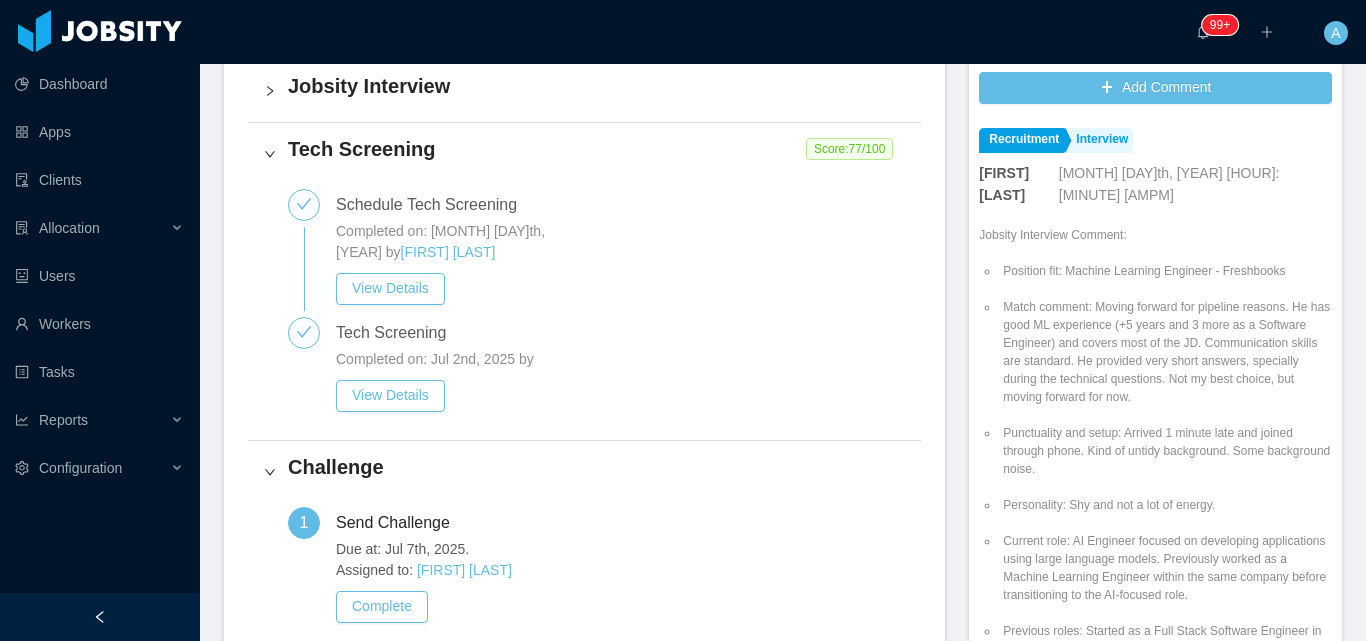 scroll, scrollTop: 600, scrollLeft: 0, axis: vertical 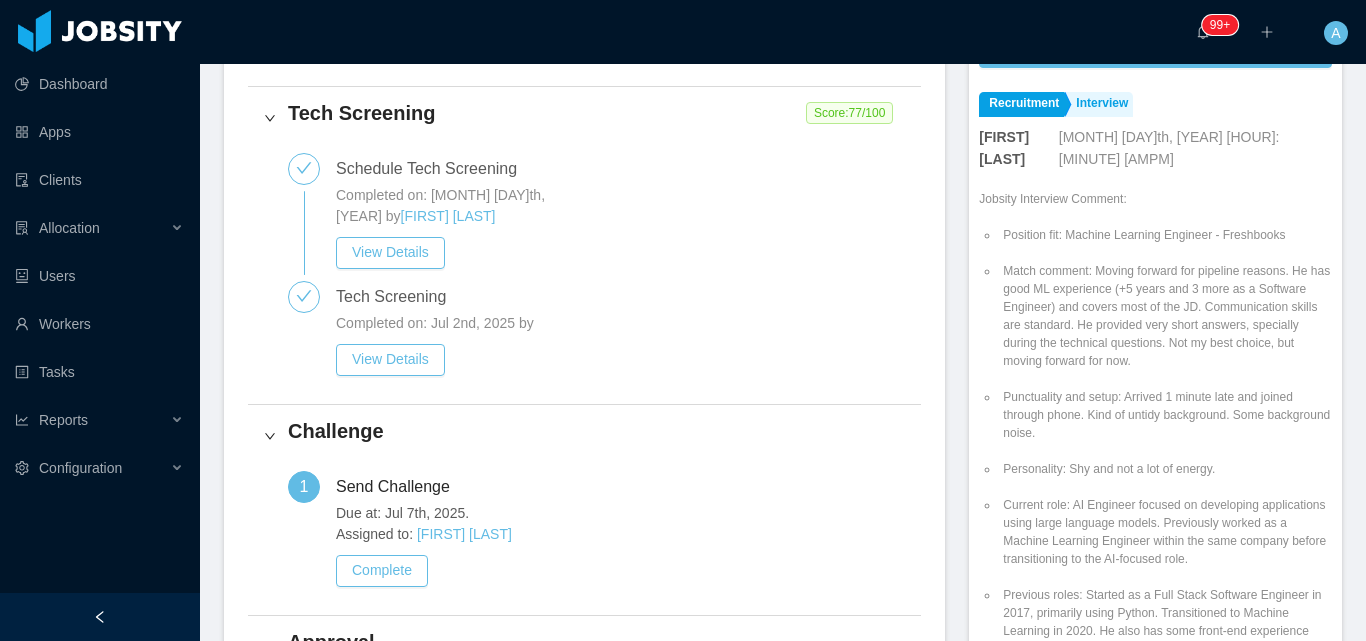click on "Challenge" at bounding box center (584, 436) 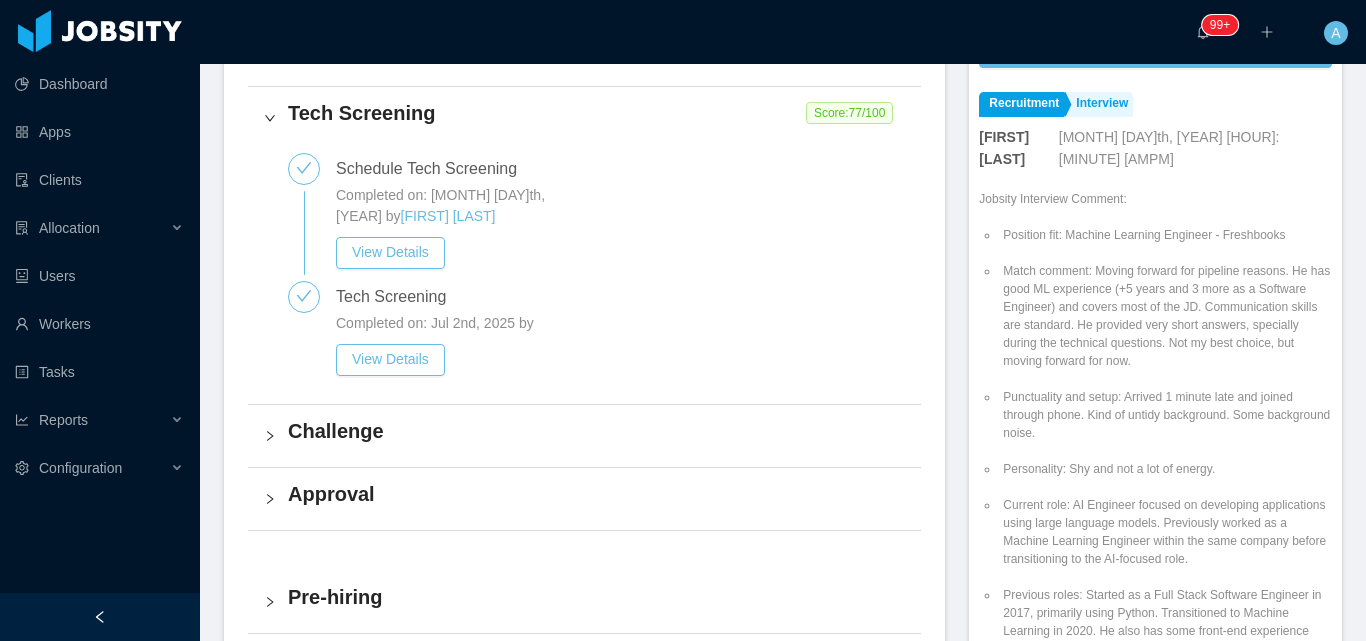 scroll, scrollTop: 800, scrollLeft: 0, axis: vertical 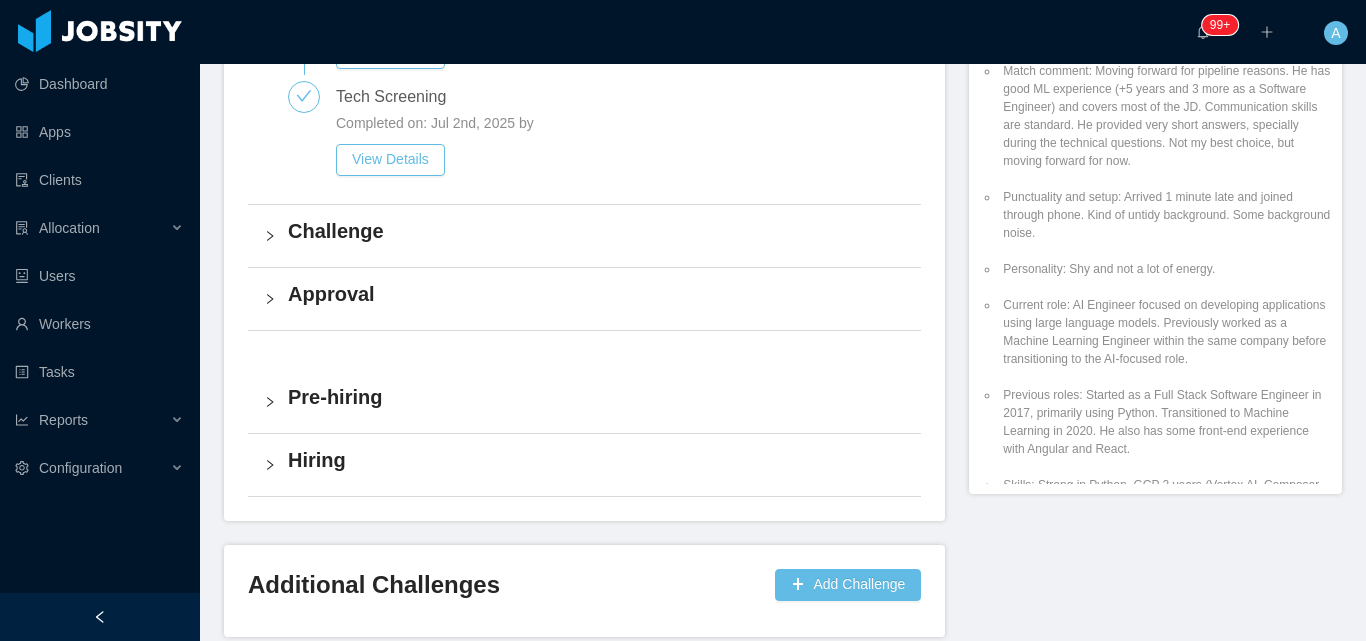 click on "Challenge" at bounding box center (584, 236) 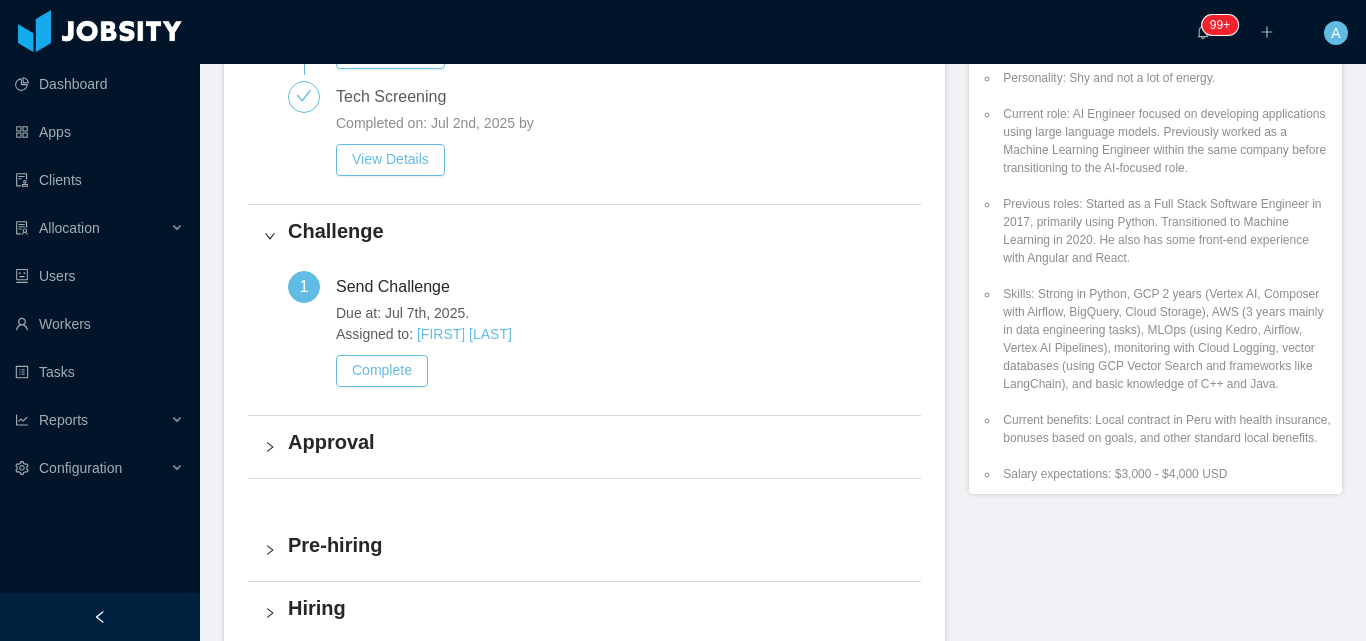 scroll, scrollTop: 400, scrollLeft: 0, axis: vertical 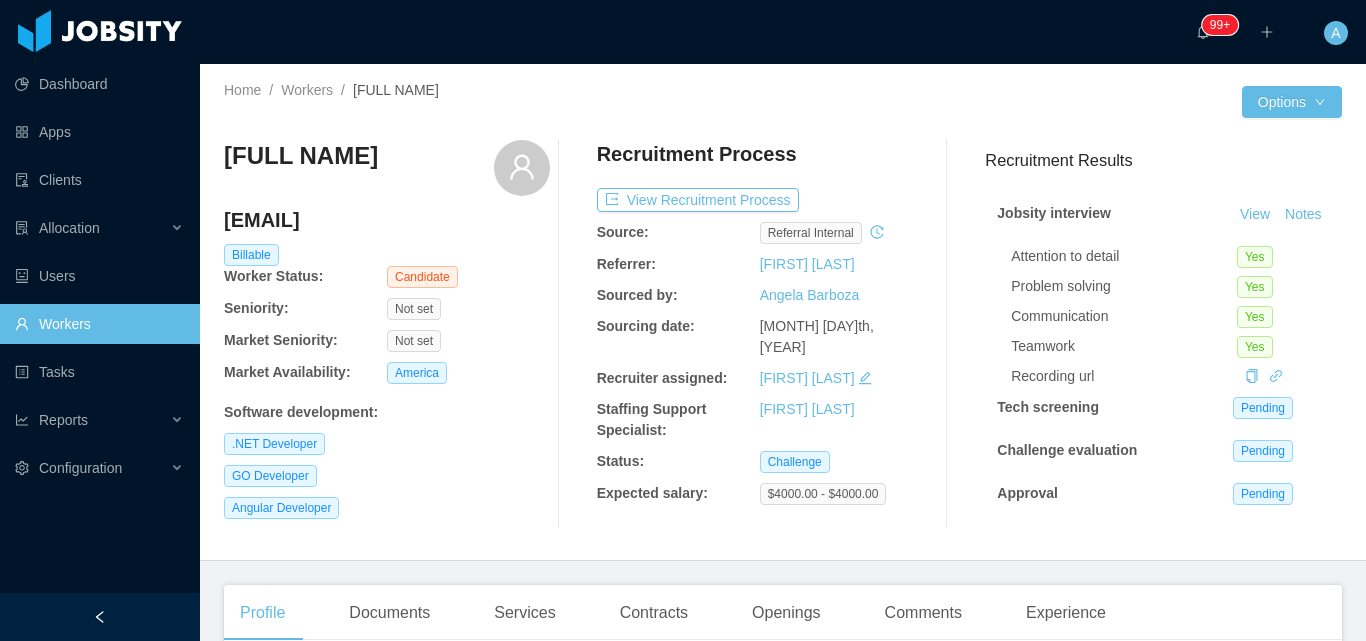 drag, startPoint x: 223, startPoint y: 165, endPoint x: 475, endPoint y: 162, distance: 252.01785 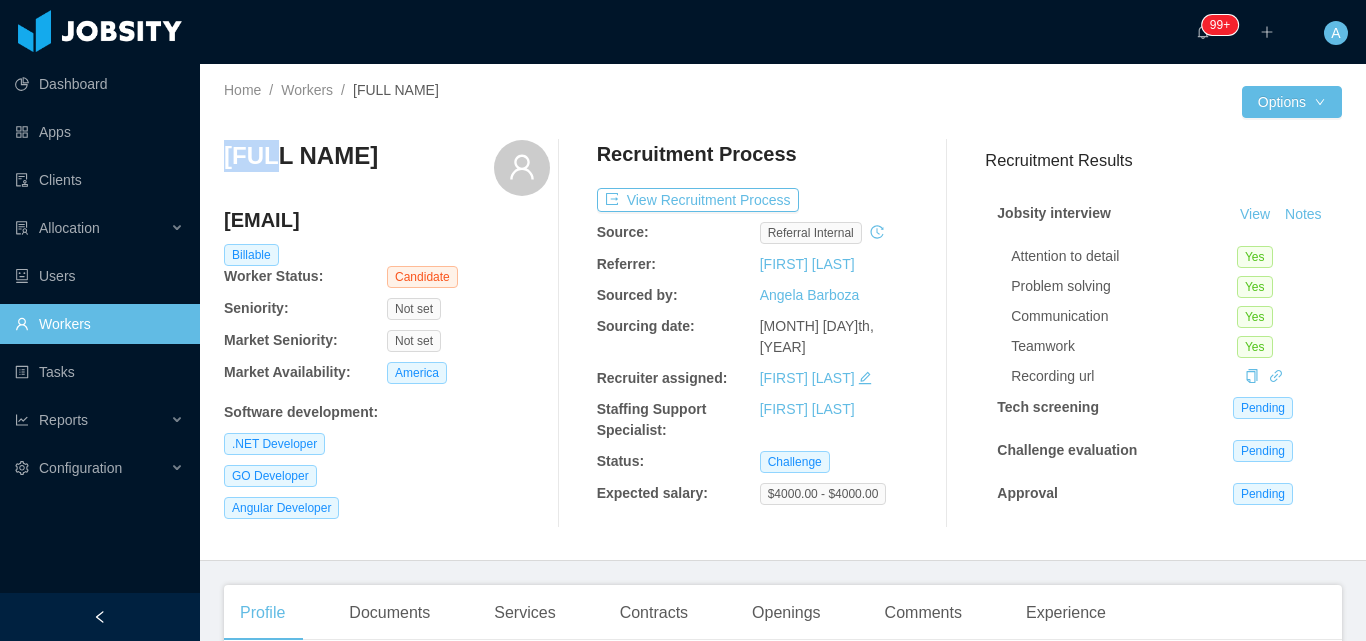 click on "[FULL NAME]" at bounding box center [301, 156] 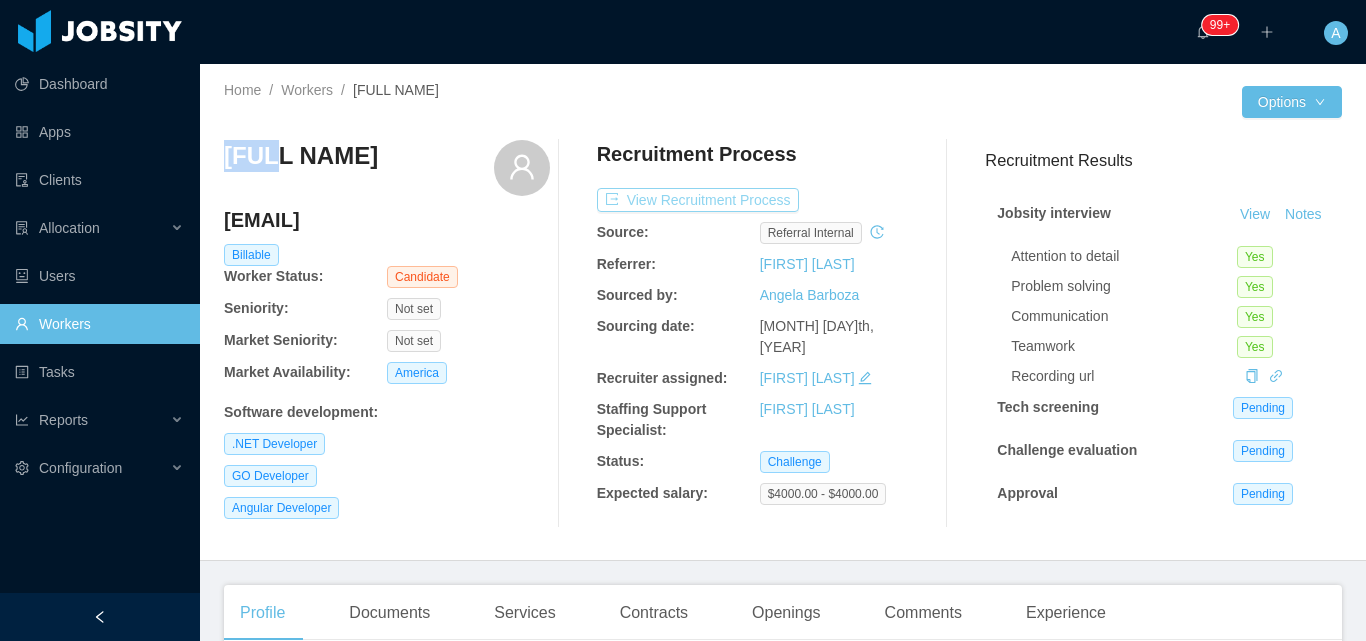 click on "View Recruitment Process" at bounding box center [698, 200] 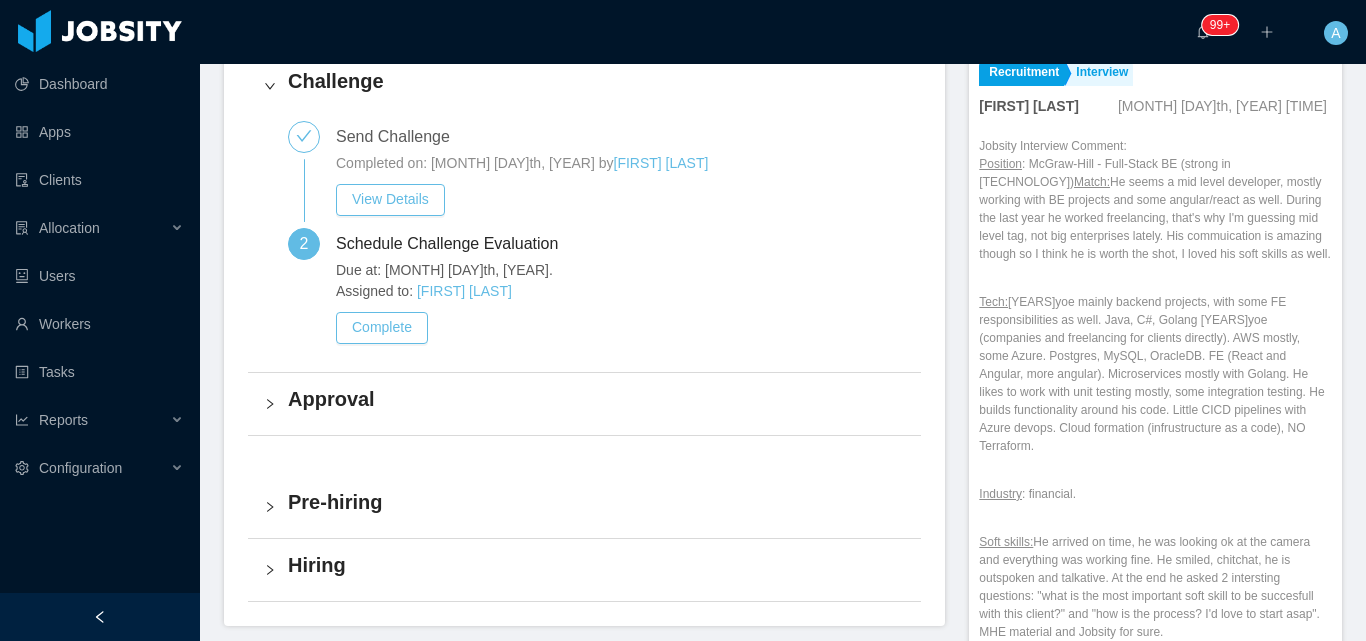 scroll, scrollTop: 700, scrollLeft: 0, axis: vertical 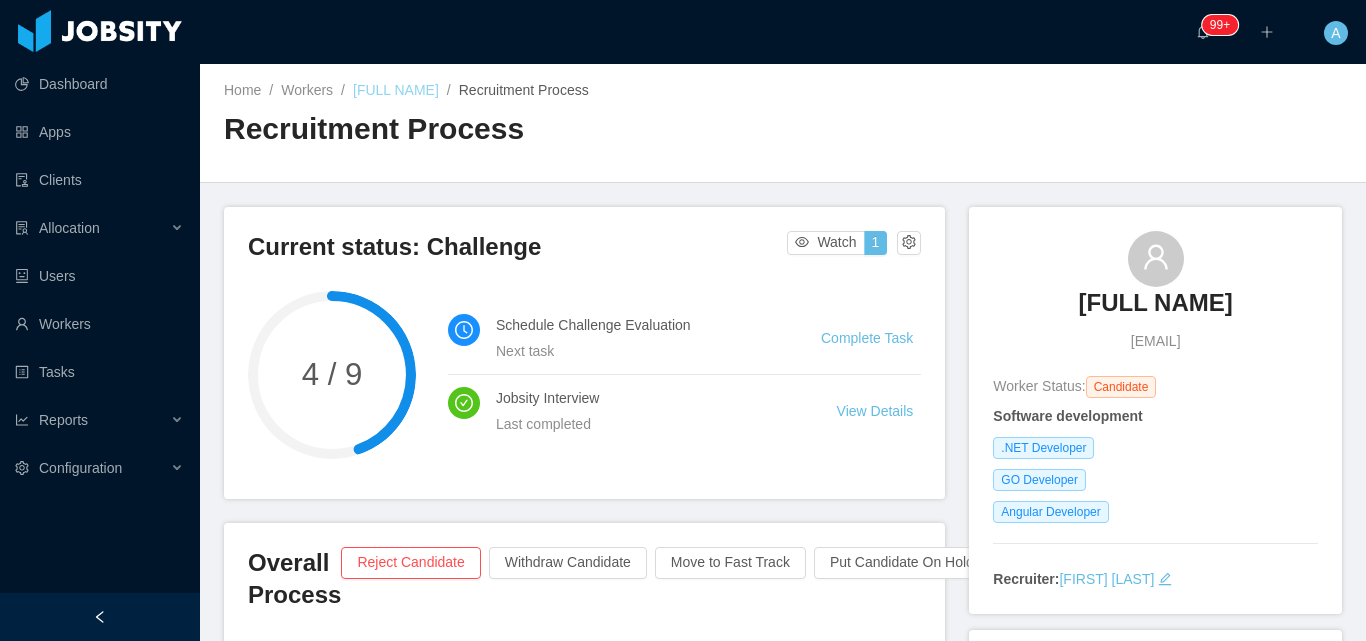 drag, startPoint x: 353, startPoint y: 95, endPoint x: 499, endPoint y: 94, distance: 146.00342 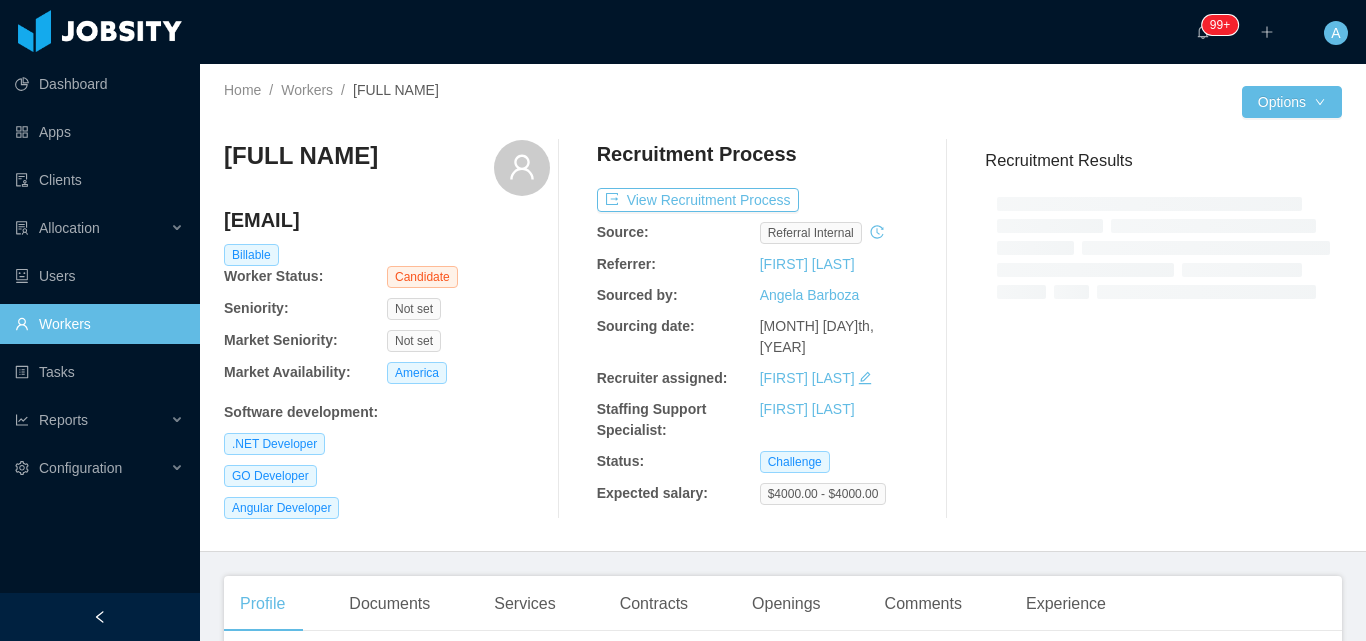 drag, startPoint x: 354, startPoint y: 91, endPoint x: 560, endPoint y: 95, distance: 206.03883 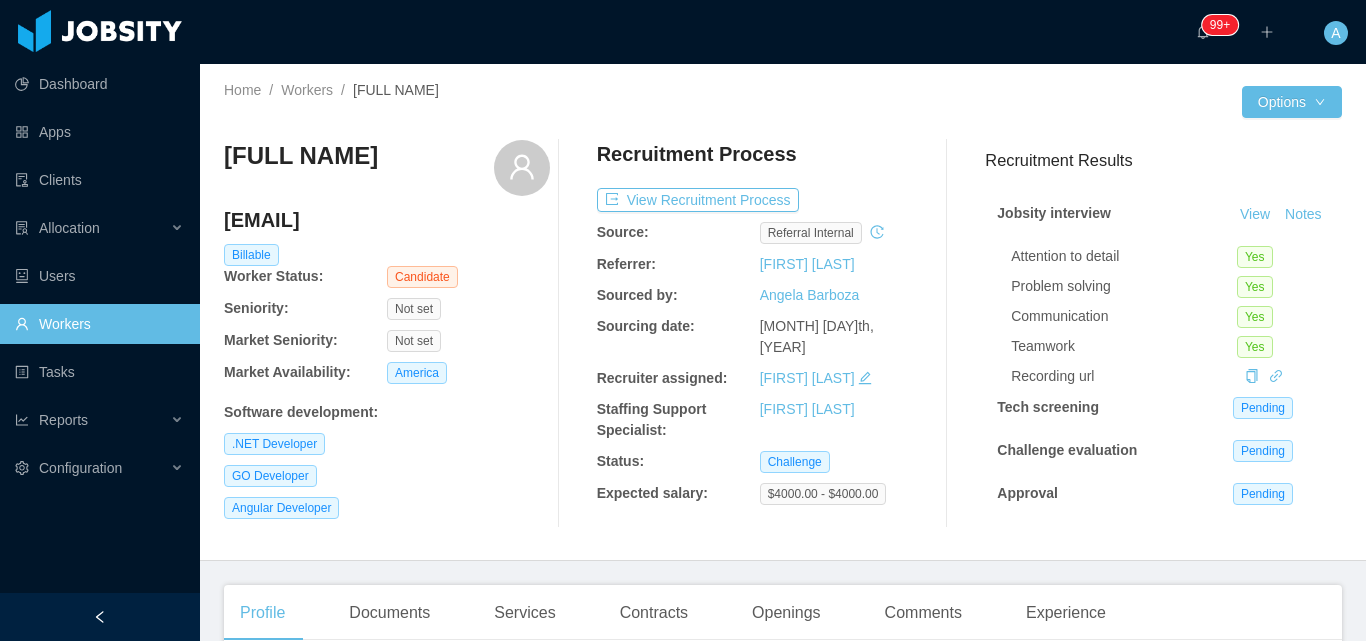 copy on "Ran Elias Vargas Cuevas" 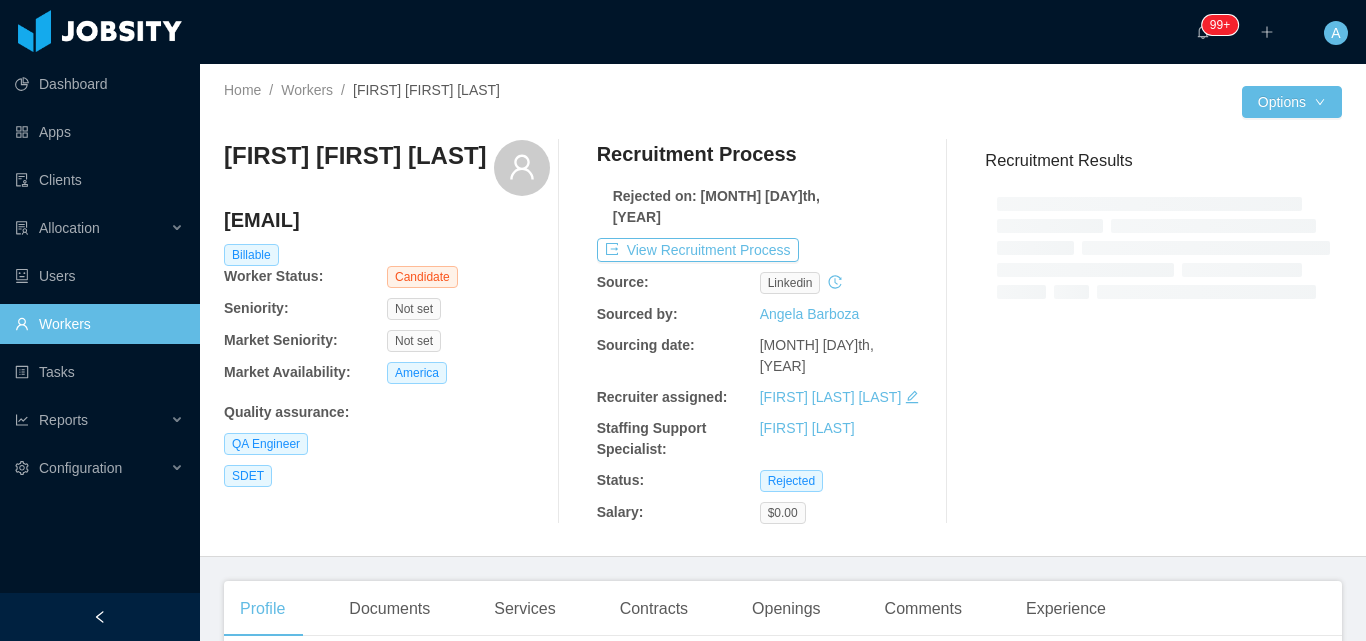 scroll, scrollTop: 0, scrollLeft: 0, axis: both 